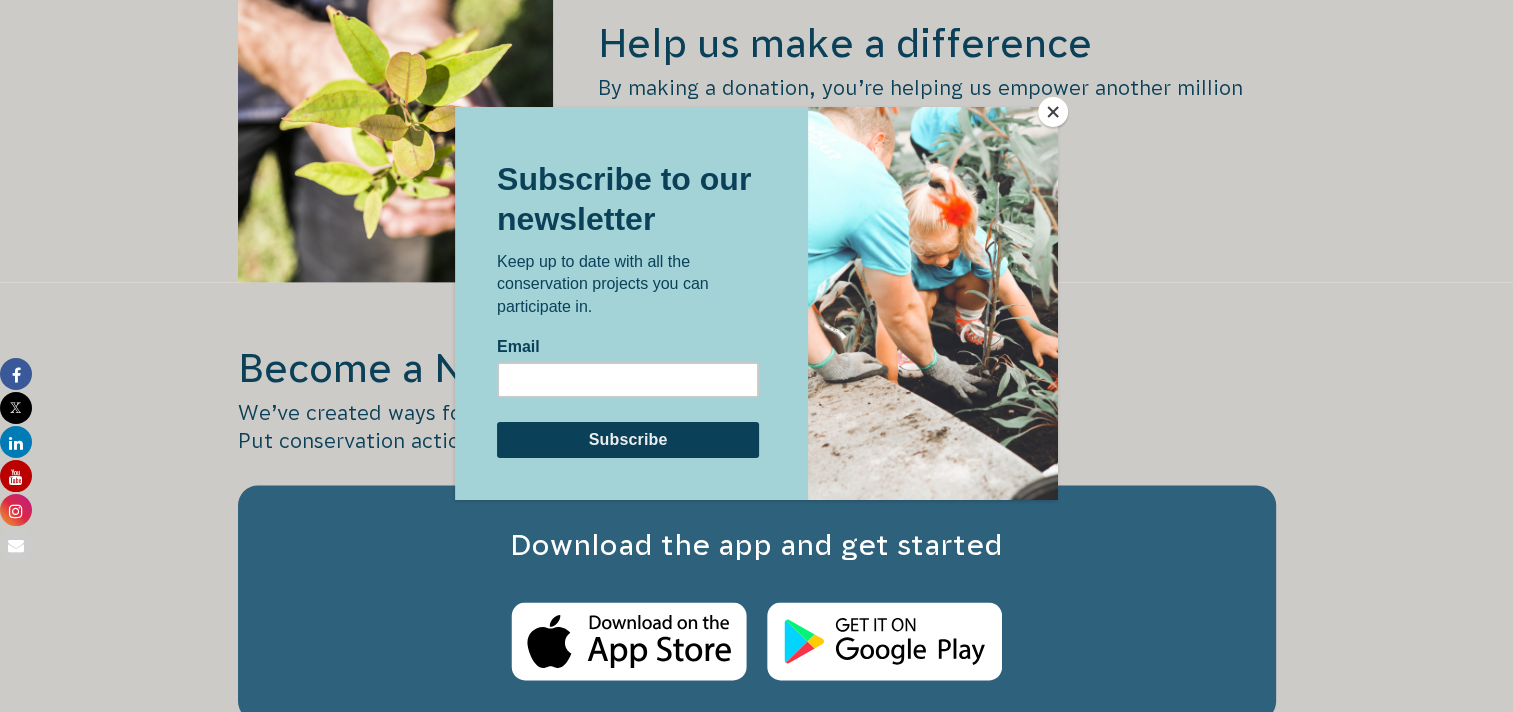 scroll, scrollTop: 2818, scrollLeft: 0, axis: vertical 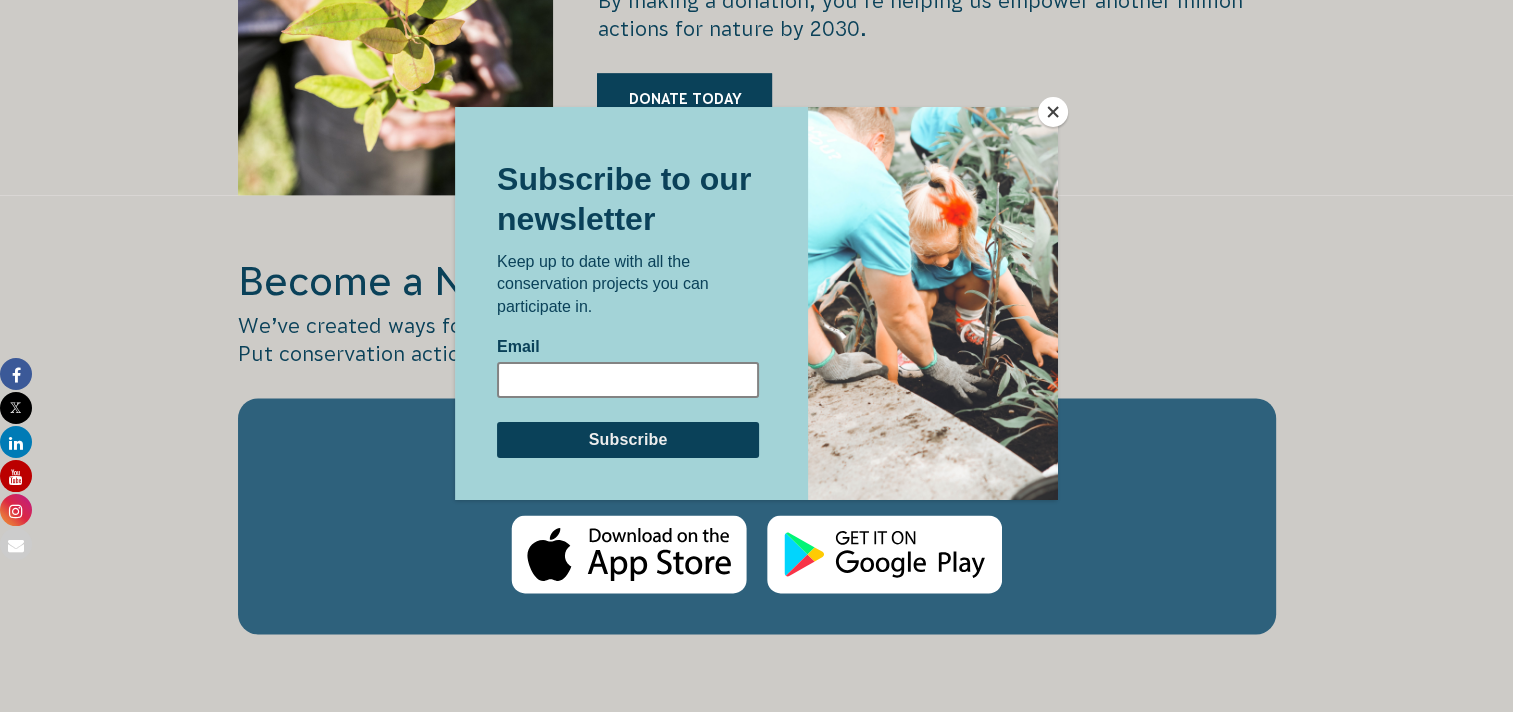 click on "Email" at bounding box center [628, 379] 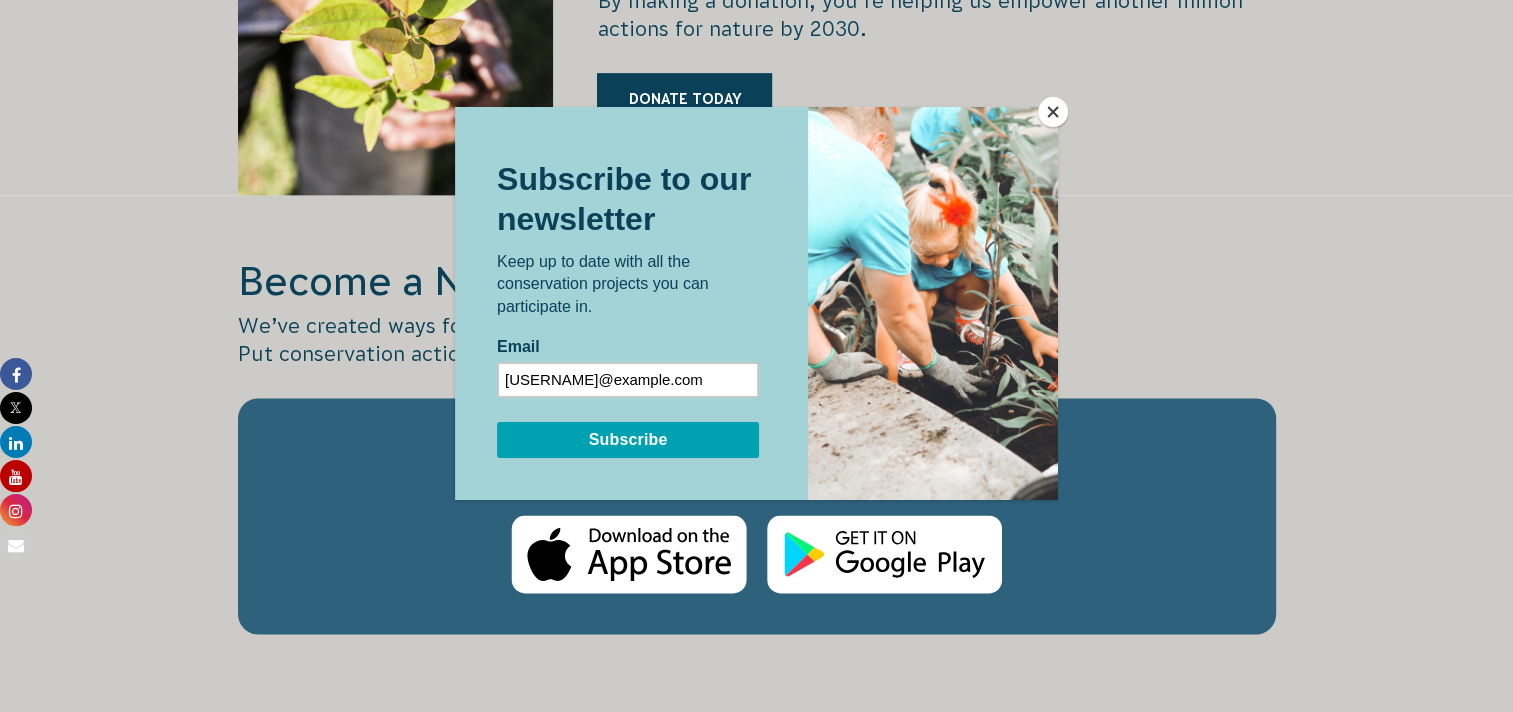type on "paigeredman1@icloud.com" 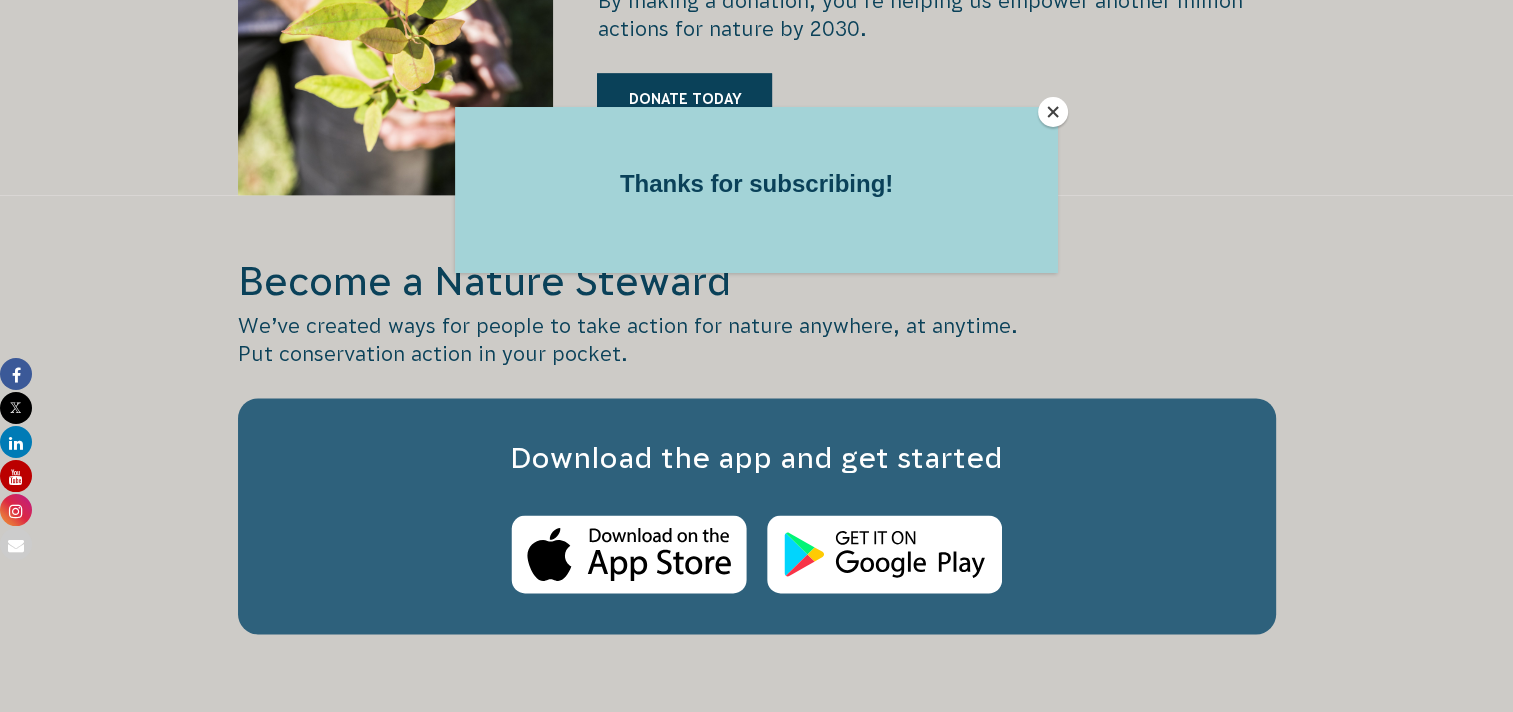 click at bounding box center (1053, 112) 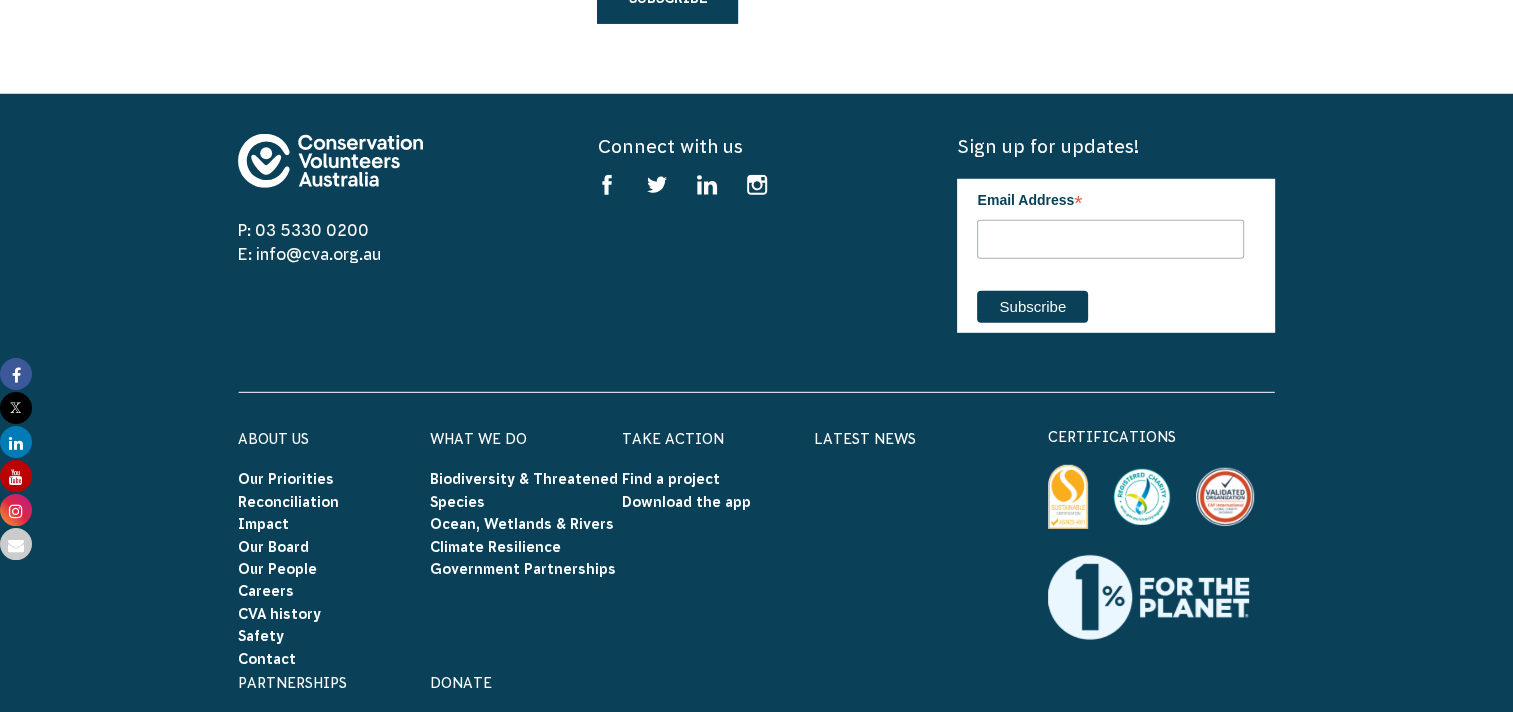 scroll, scrollTop: 5700, scrollLeft: 0, axis: vertical 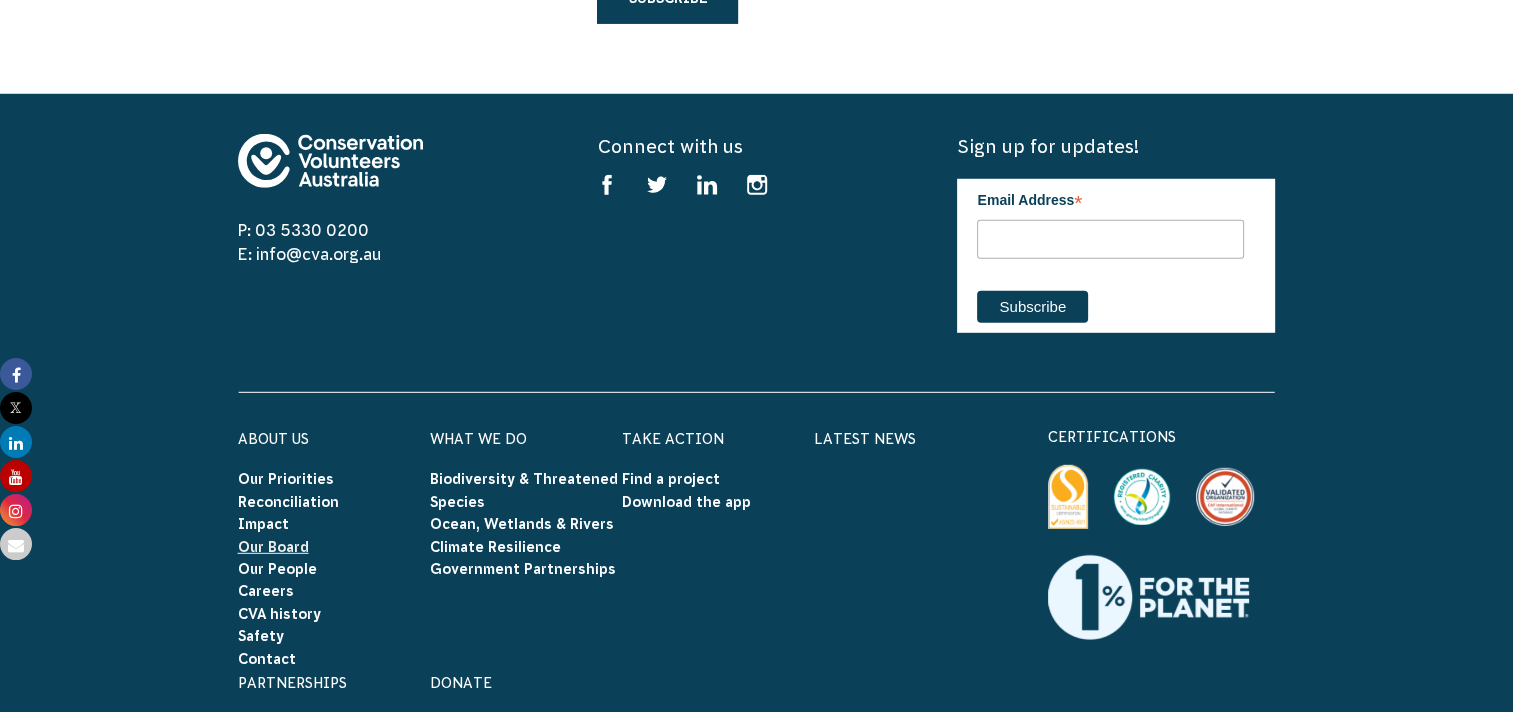 click on "Our Board" at bounding box center (273, 547) 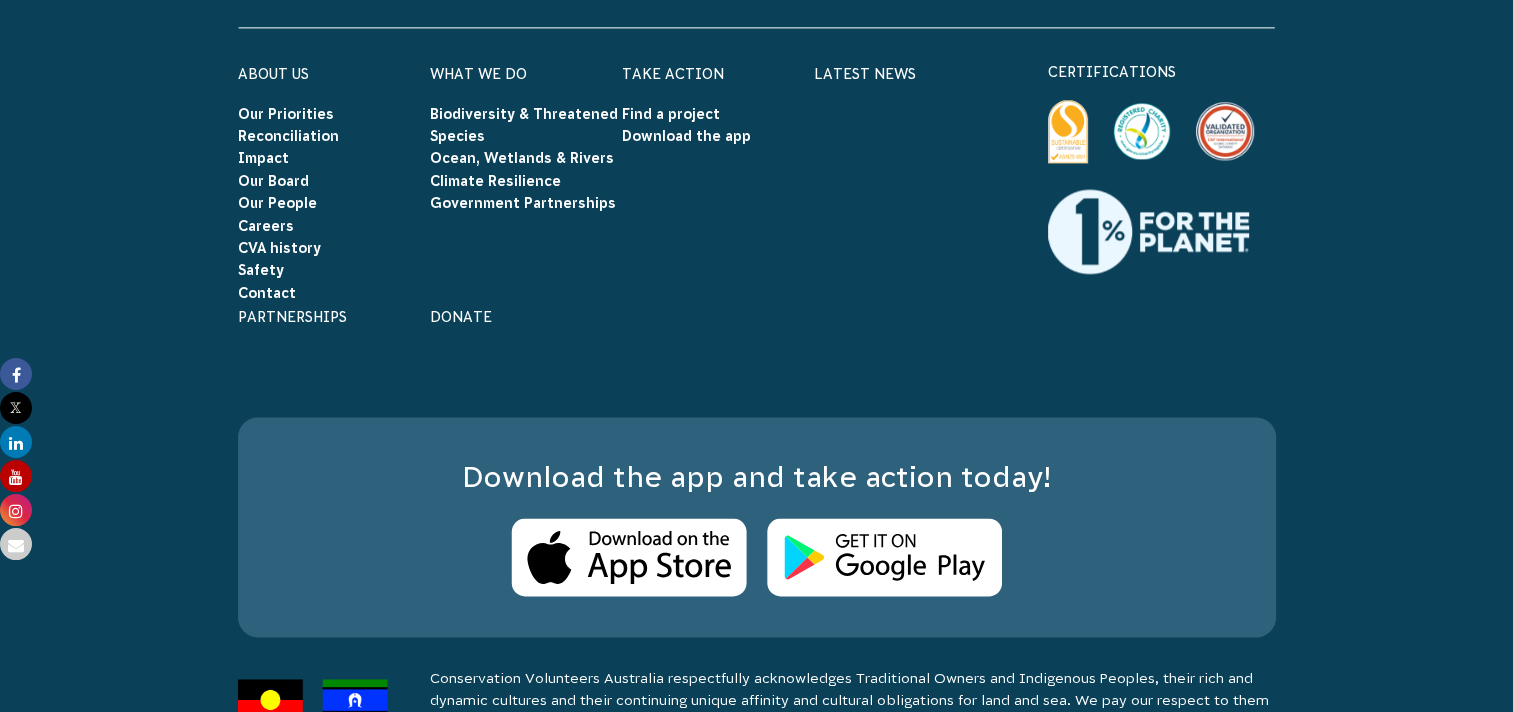 scroll, scrollTop: 2851, scrollLeft: 0, axis: vertical 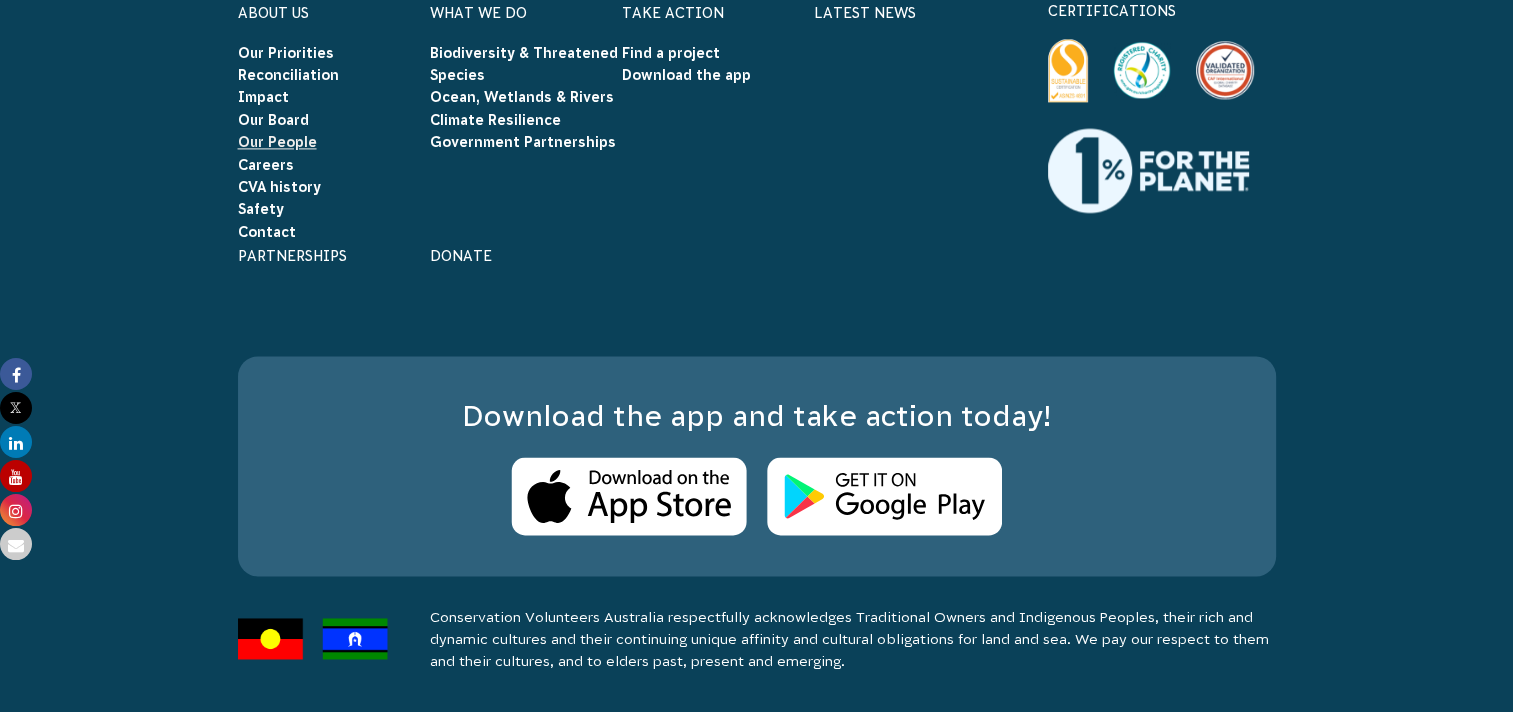 click on "Our People" at bounding box center (277, 142) 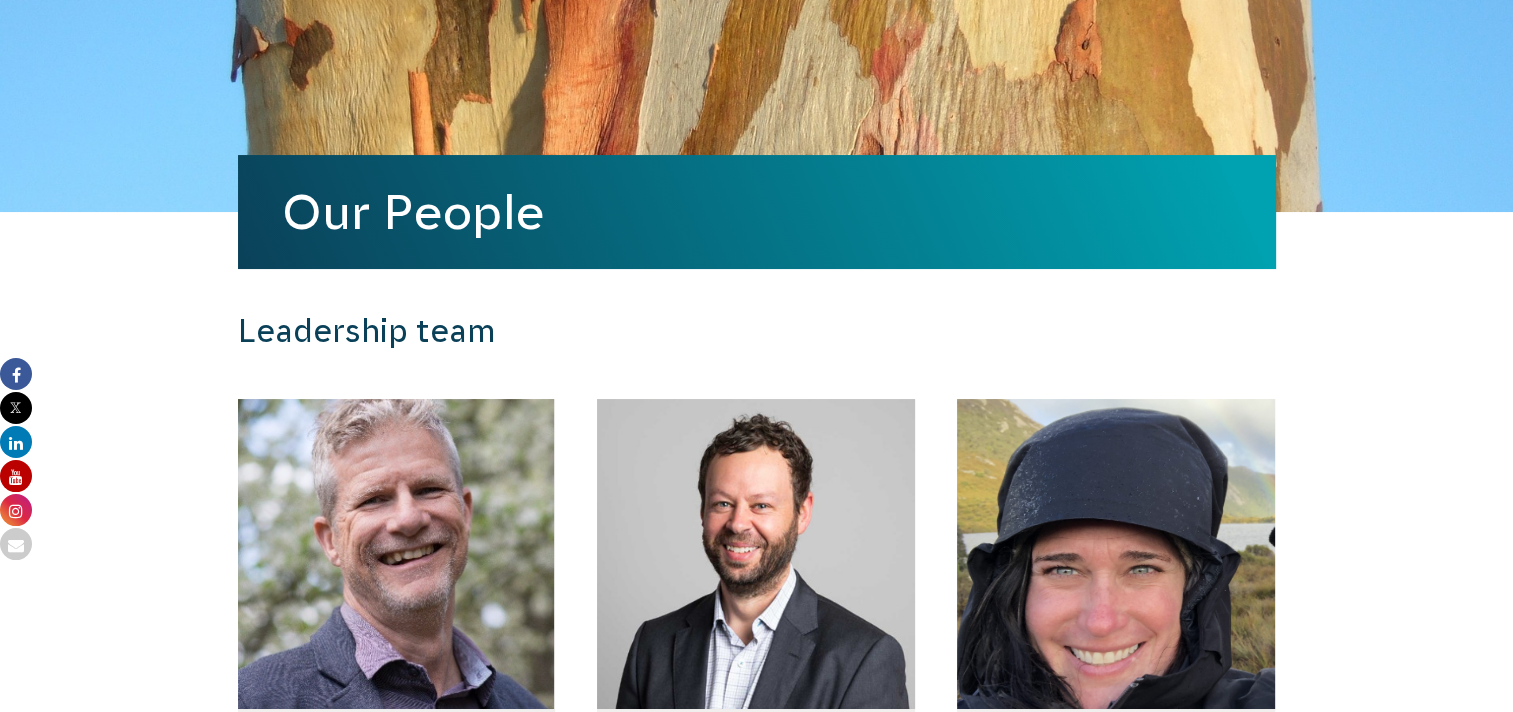 scroll, scrollTop: 0, scrollLeft: 0, axis: both 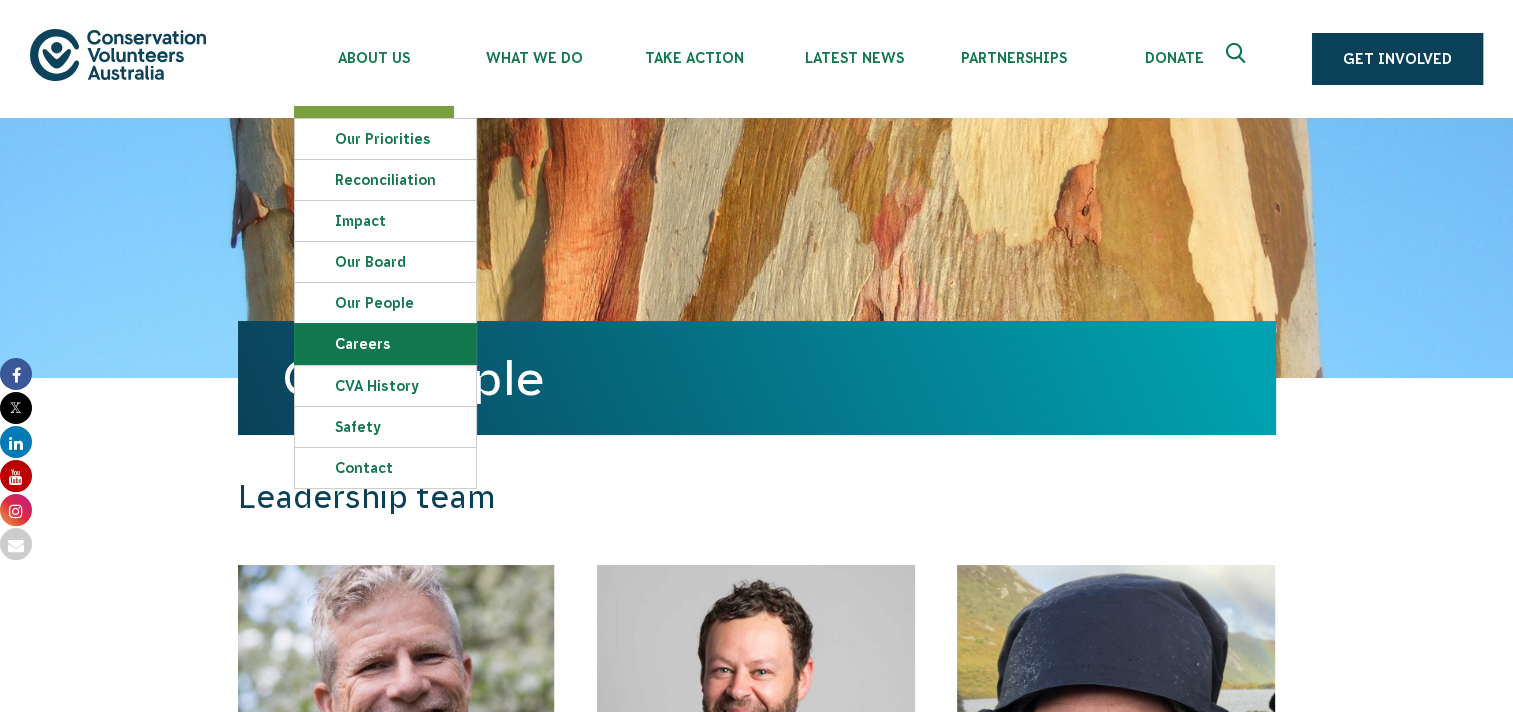 click on "Careers" at bounding box center [385, 344] 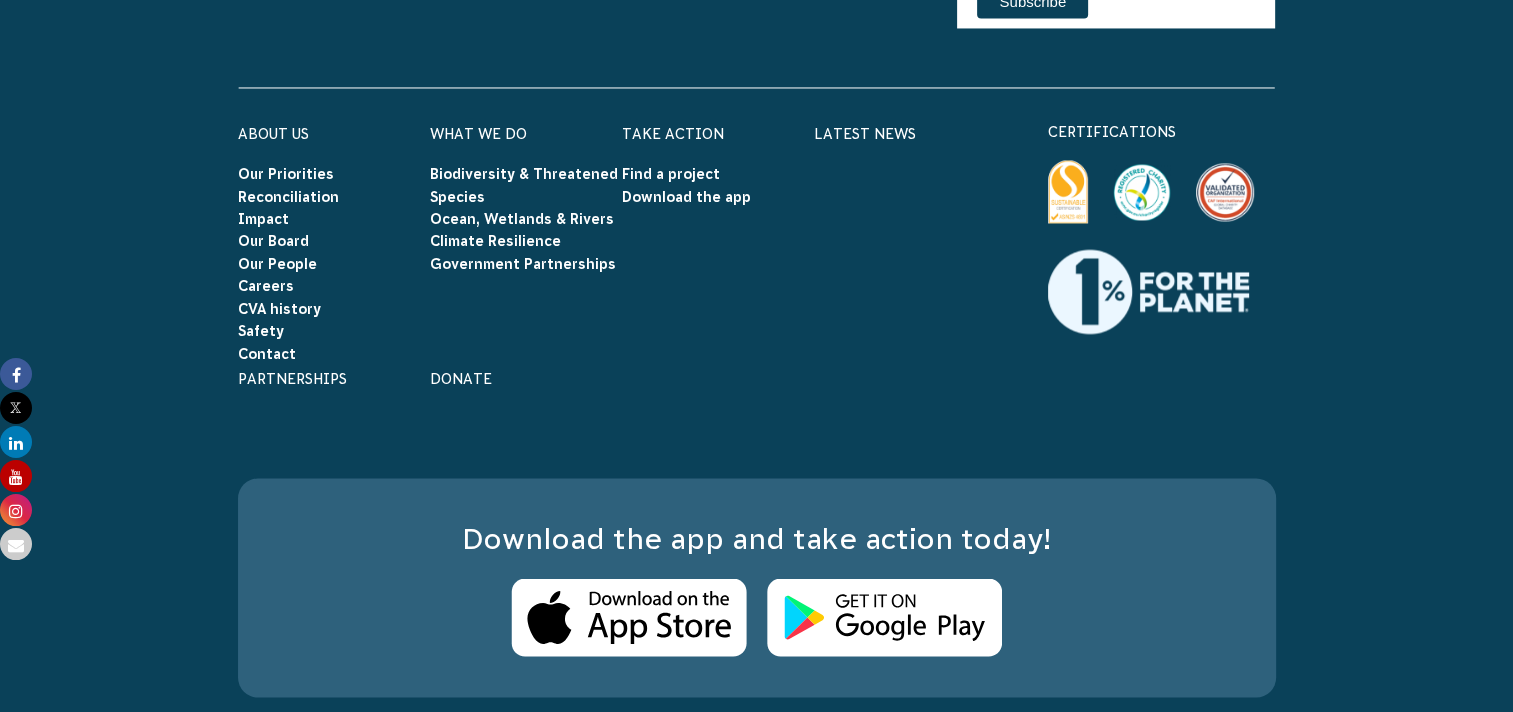 scroll, scrollTop: 3427, scrollLeft: 0, axis: vertical 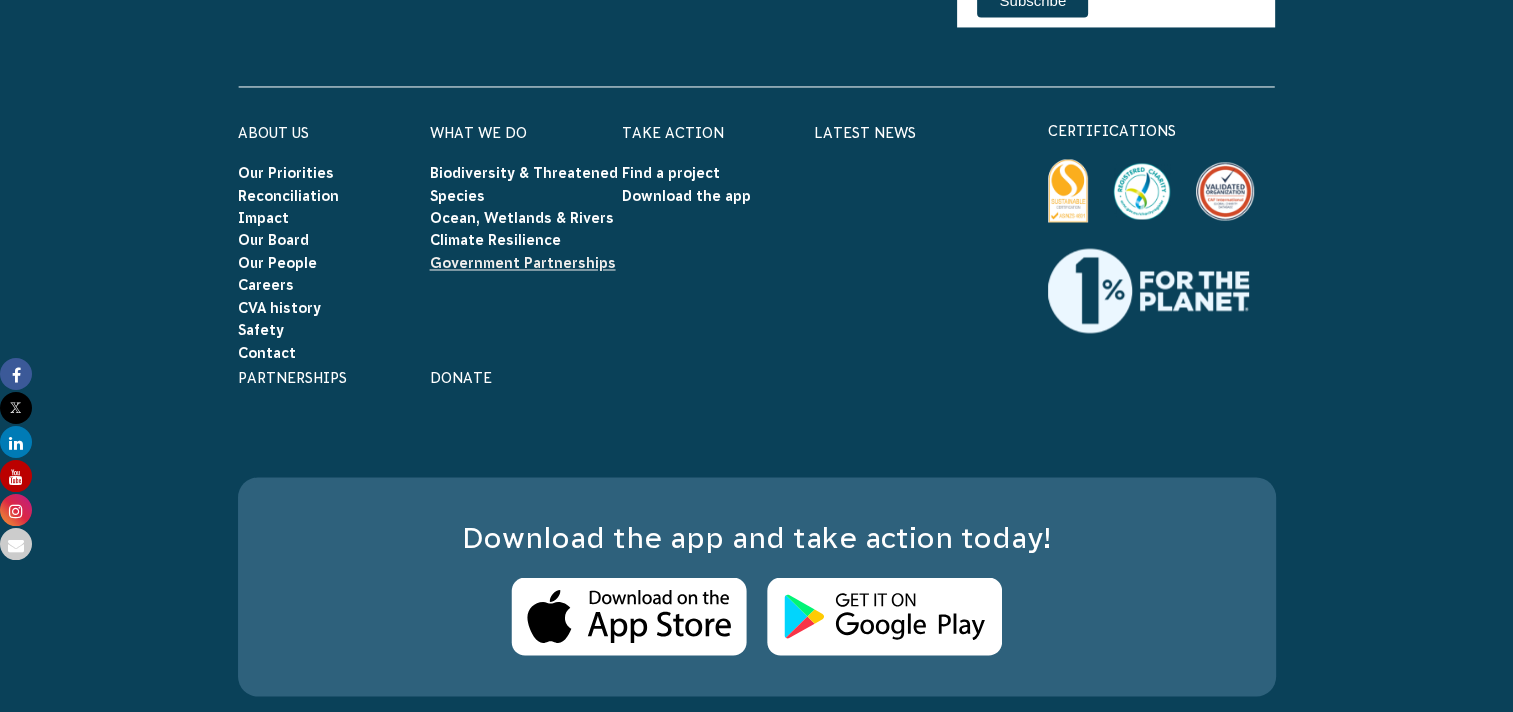 click on "Government Partnerships" at bounding box center [523, 263] 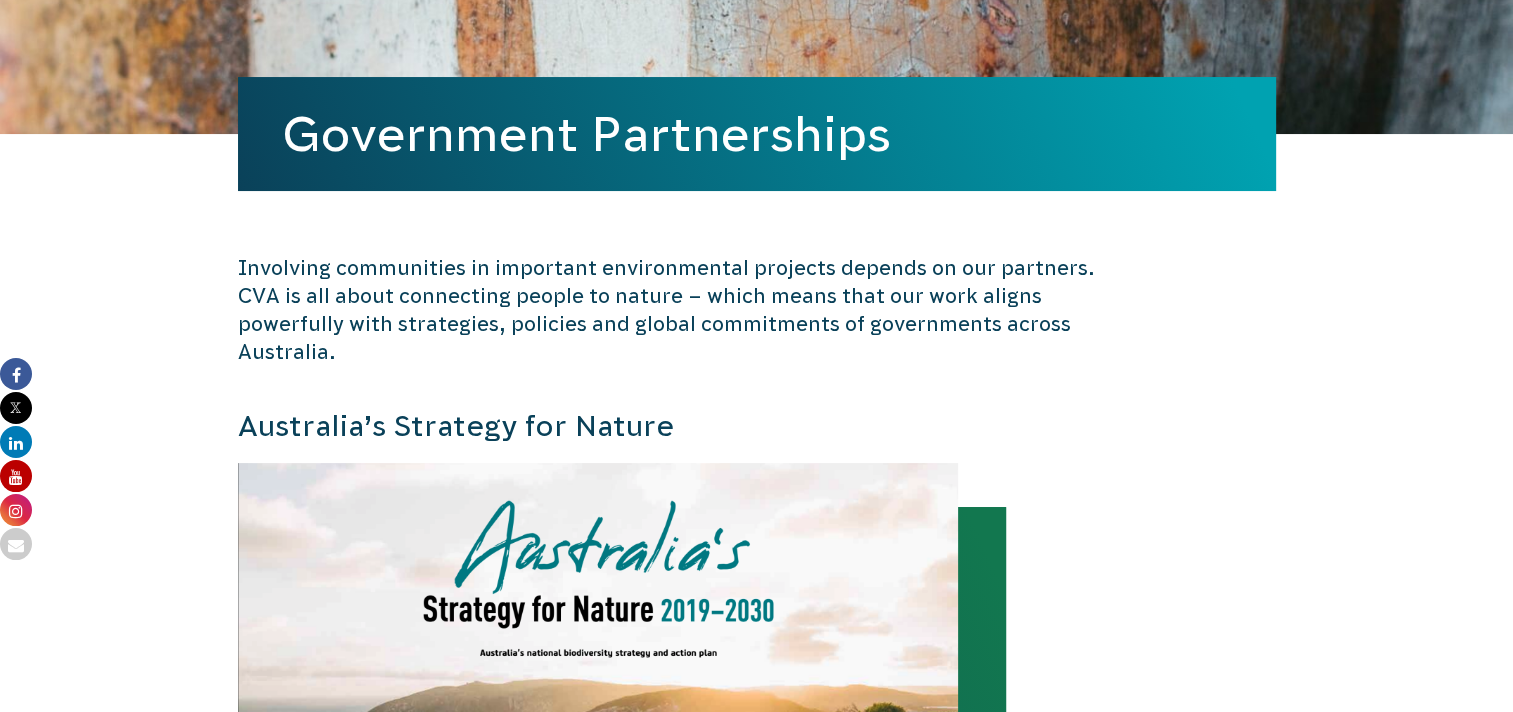 scroll, scrollTop: 0, scrollLeft: 0, axis: both 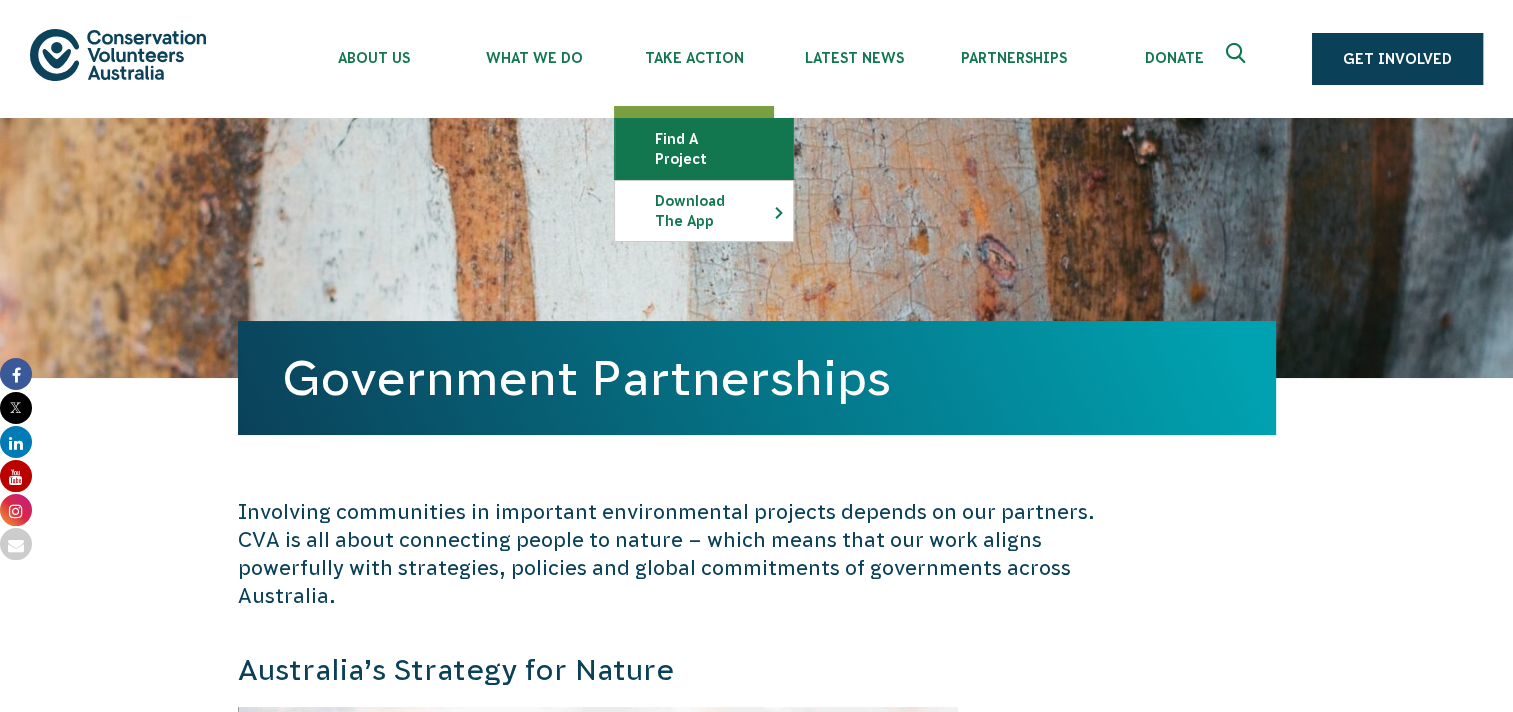 click on "Find a project" at bounding box center [704, 149] 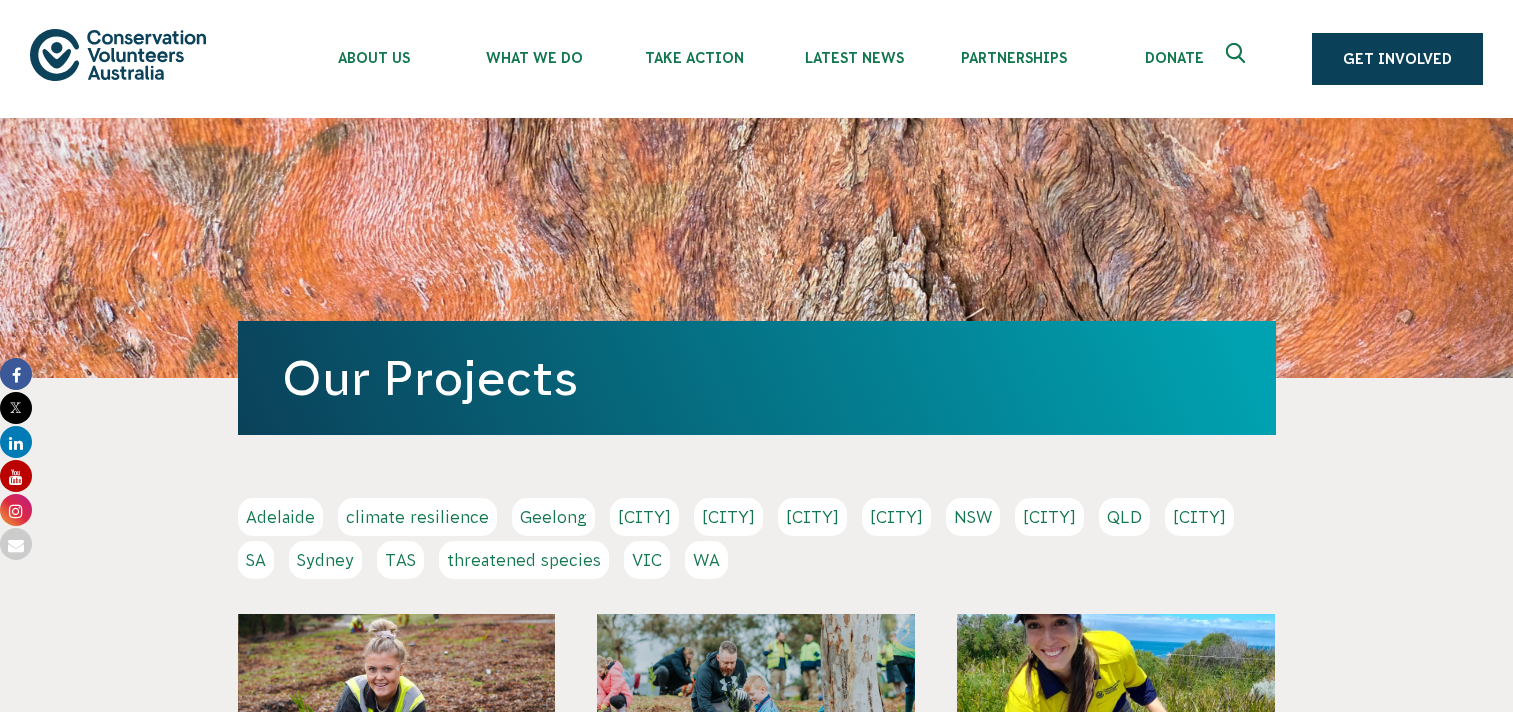 scroll, scrollTop: 0, scrollLeft: 0, axis: both 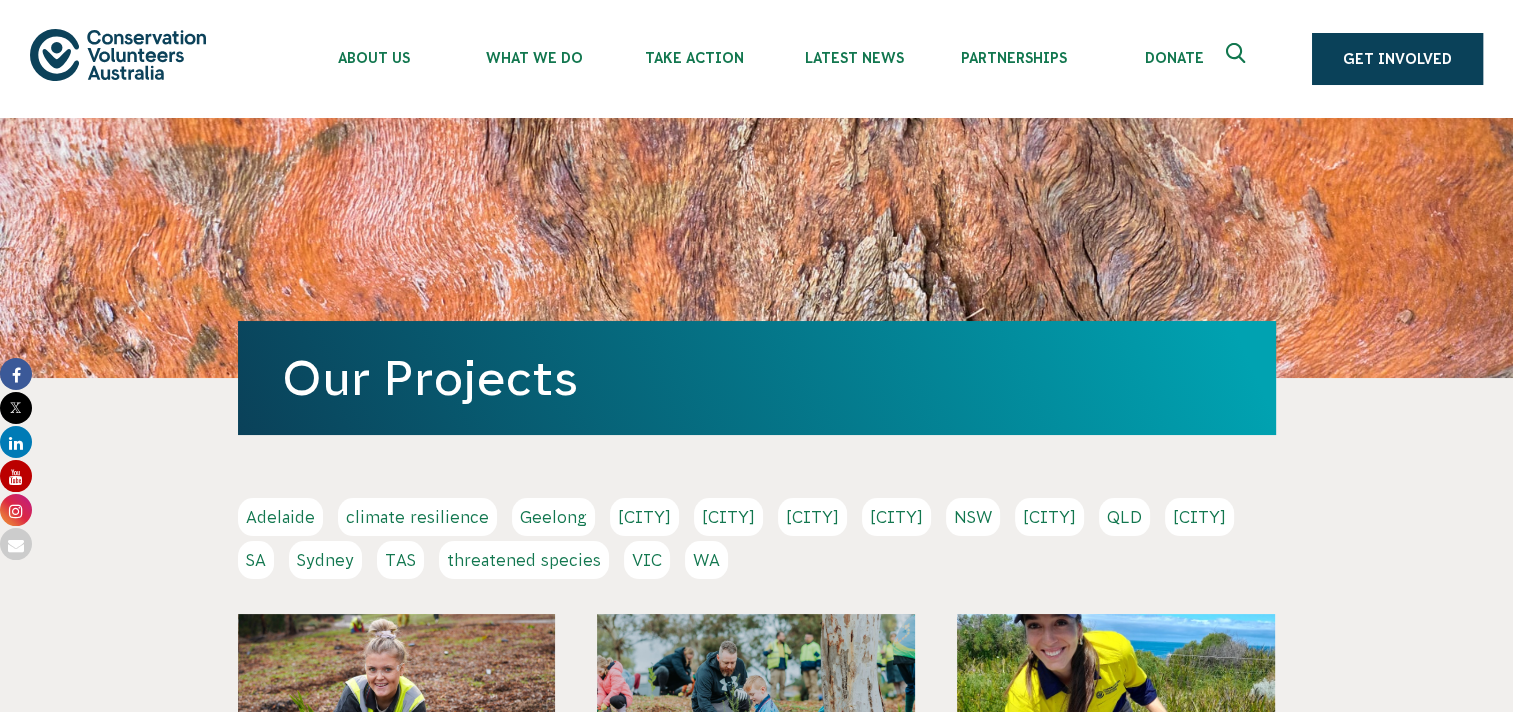 click on "[CITY]" at bounding box center (896, 517) 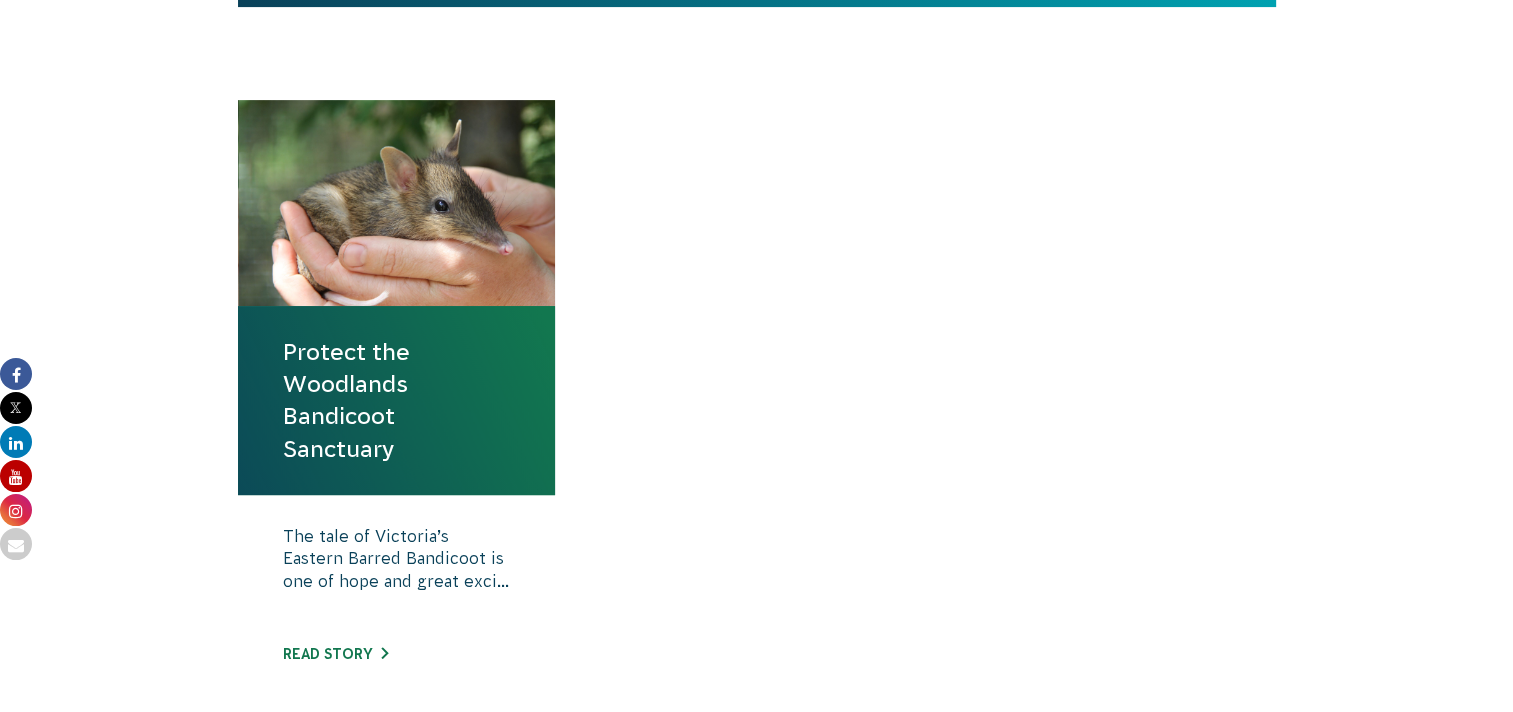 scroll, scrollTop: 656, scrollLeft: 0, axis: vertical 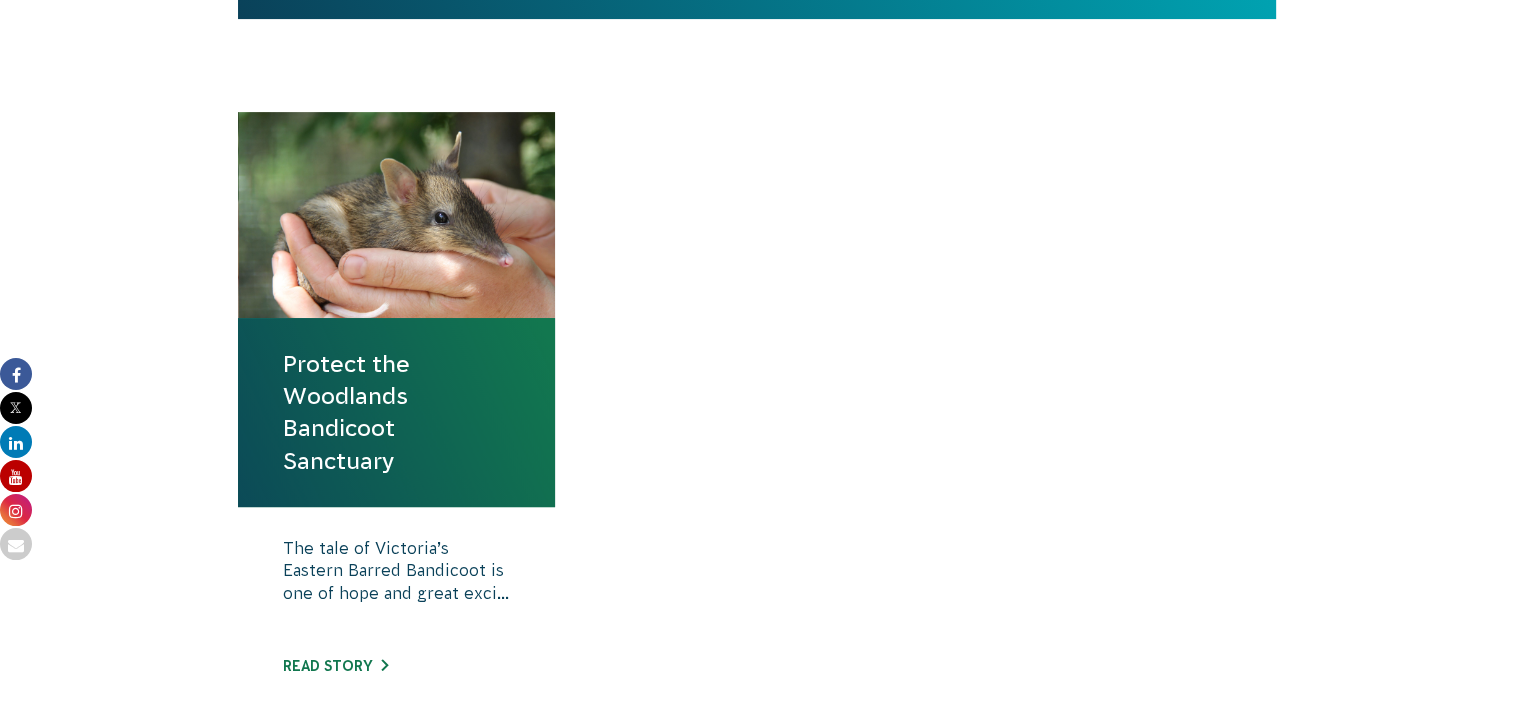 click on "Protect the Woodlands Bandicoot Sanctuary" at bounding box center [397, 412] 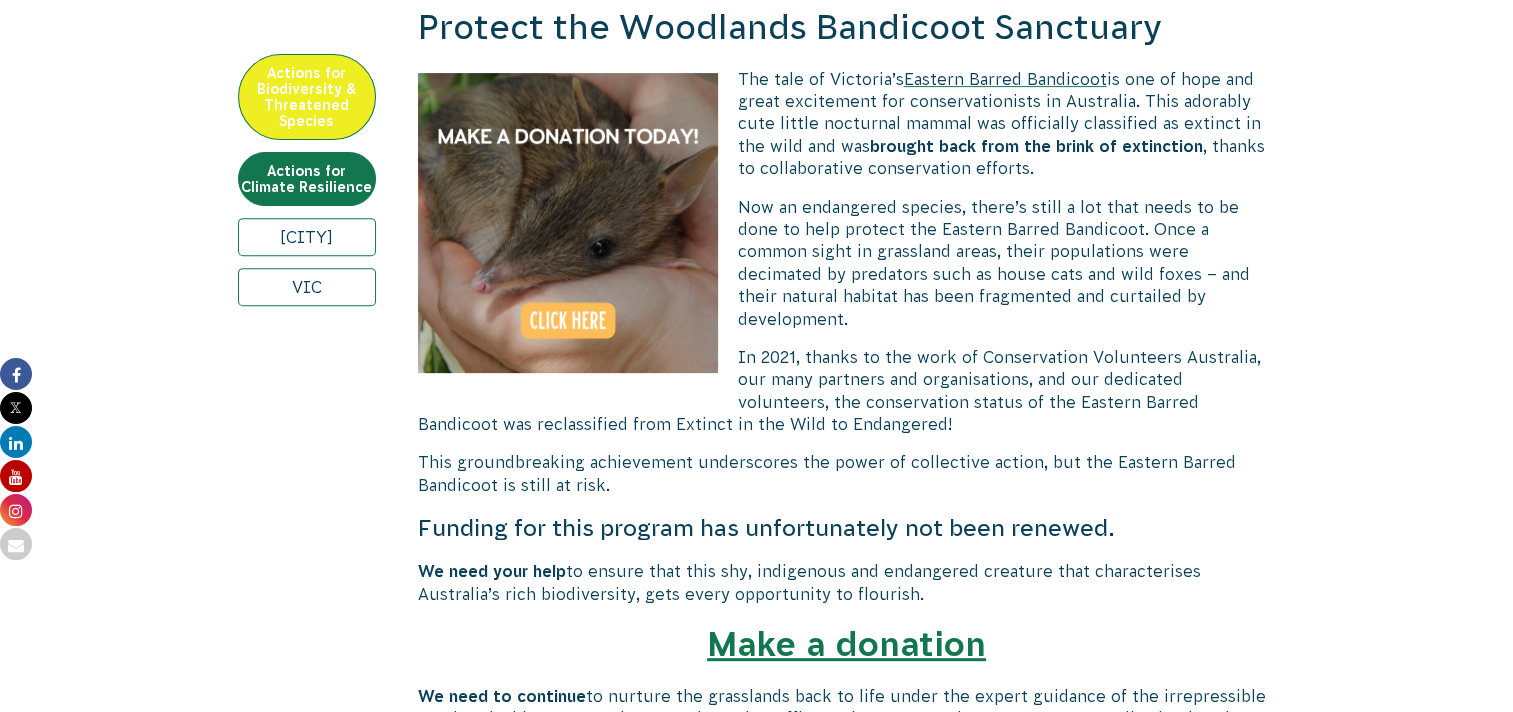 scroll, scrollTop: 735, scrollLeft: 0, axis: vertical 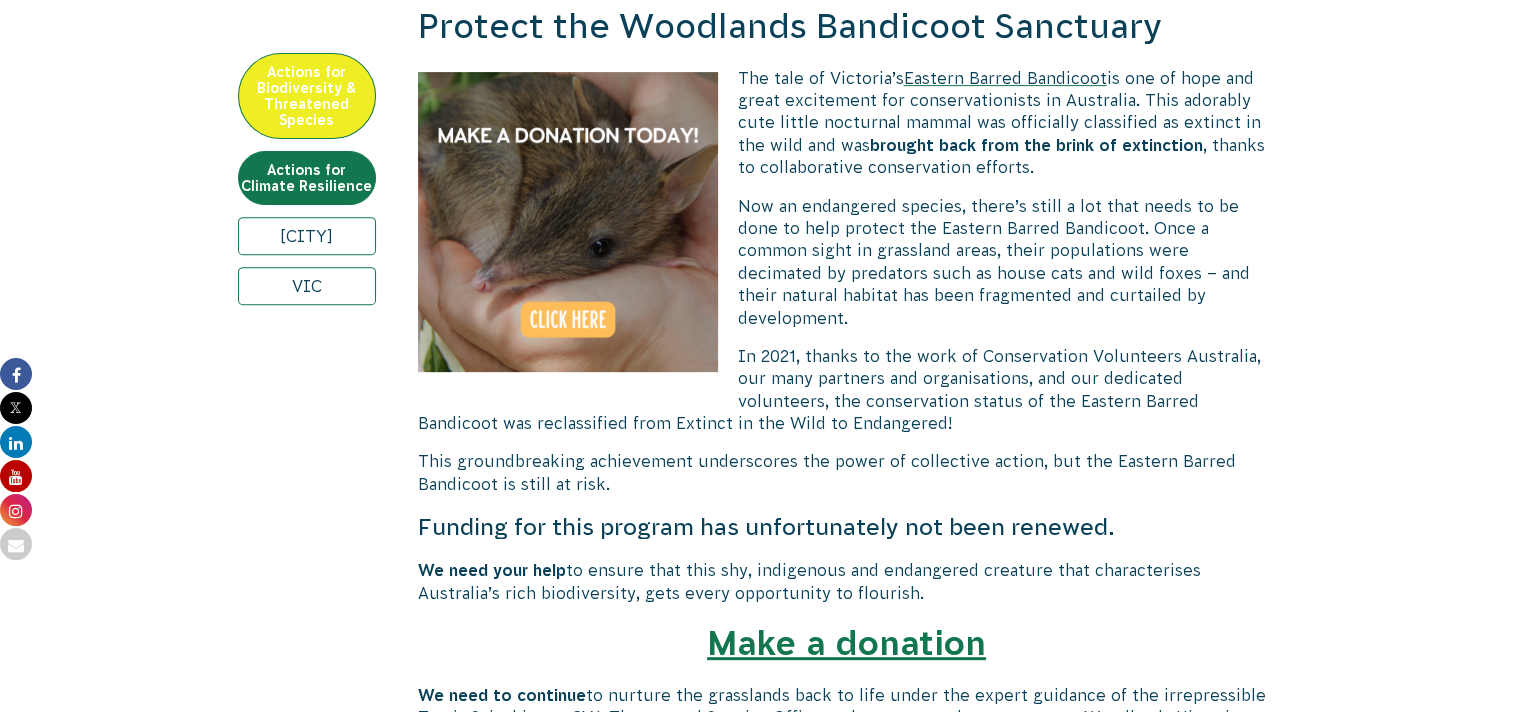 click on "Protect the Woodlands Bandicoot Sanctuary
The tale of Victoria’s  Eastern Barred Bandicoot  is one of hope and great excitement for conservationists in Australia. This adorably cute little nocturnal mammal was officially classified as extinct in the wild and was  brought back from the brink of extinction , thanks to collaborative conservation efforts.
Now an endangered species, there’s still a lot that needs to be done to help protect the Eastern Barred Bandicoot. Once a common sight in grassland areas, their populations were decimated by predators such as house cats and wild foxes – and their natural habitat has been fragmented and curtailed by development.
In 2021, thanks to the work of Conservation Volunteers Australia, our many partners and organisations, and our dedicated volunteers, the conservation status of the Eastern Barred Bandicoot was reclassified from Extinct in the Wild to Endangered!
Funding for this program has unfortunately not been renewed." at bounding box center [847, 2565] 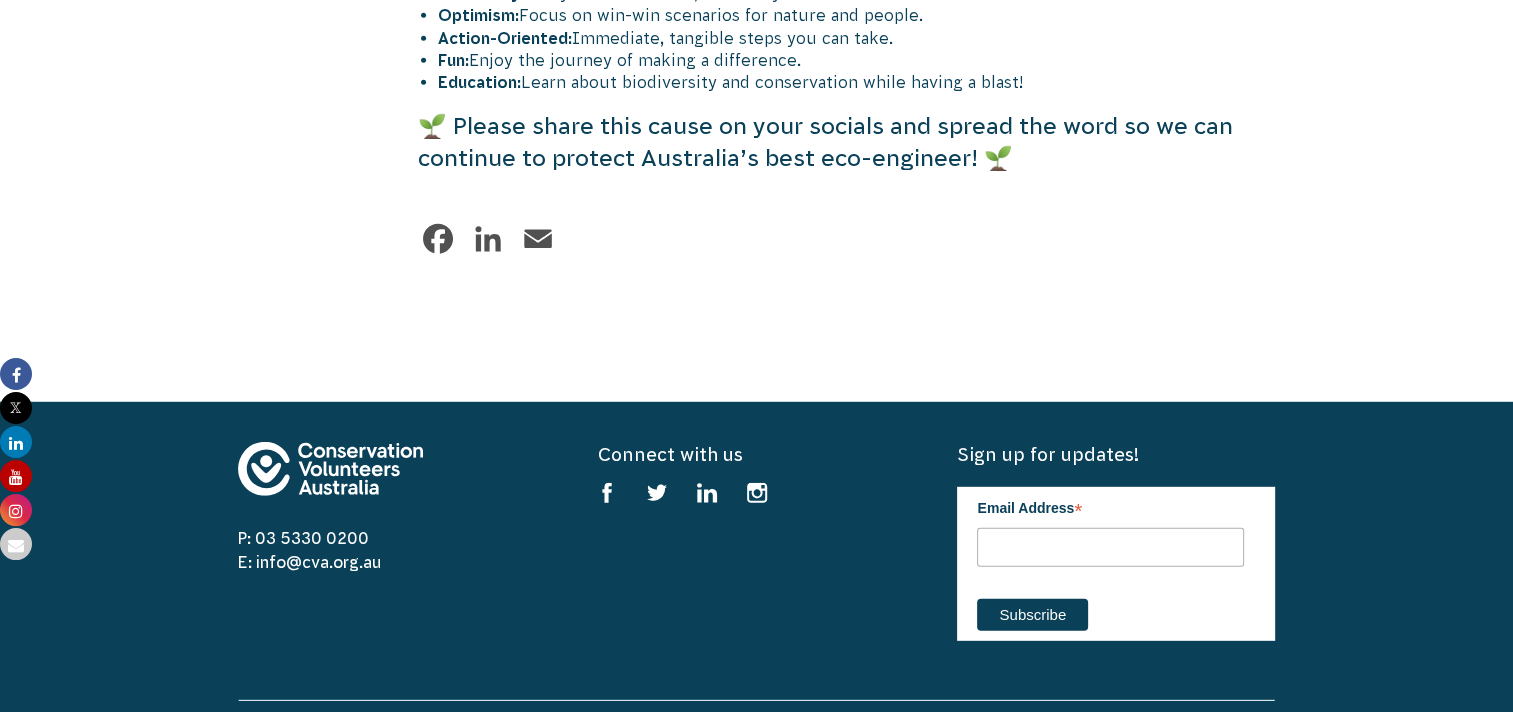 scroll, scrollTop: 5592, scrollLeft: 0, axis: vertical 